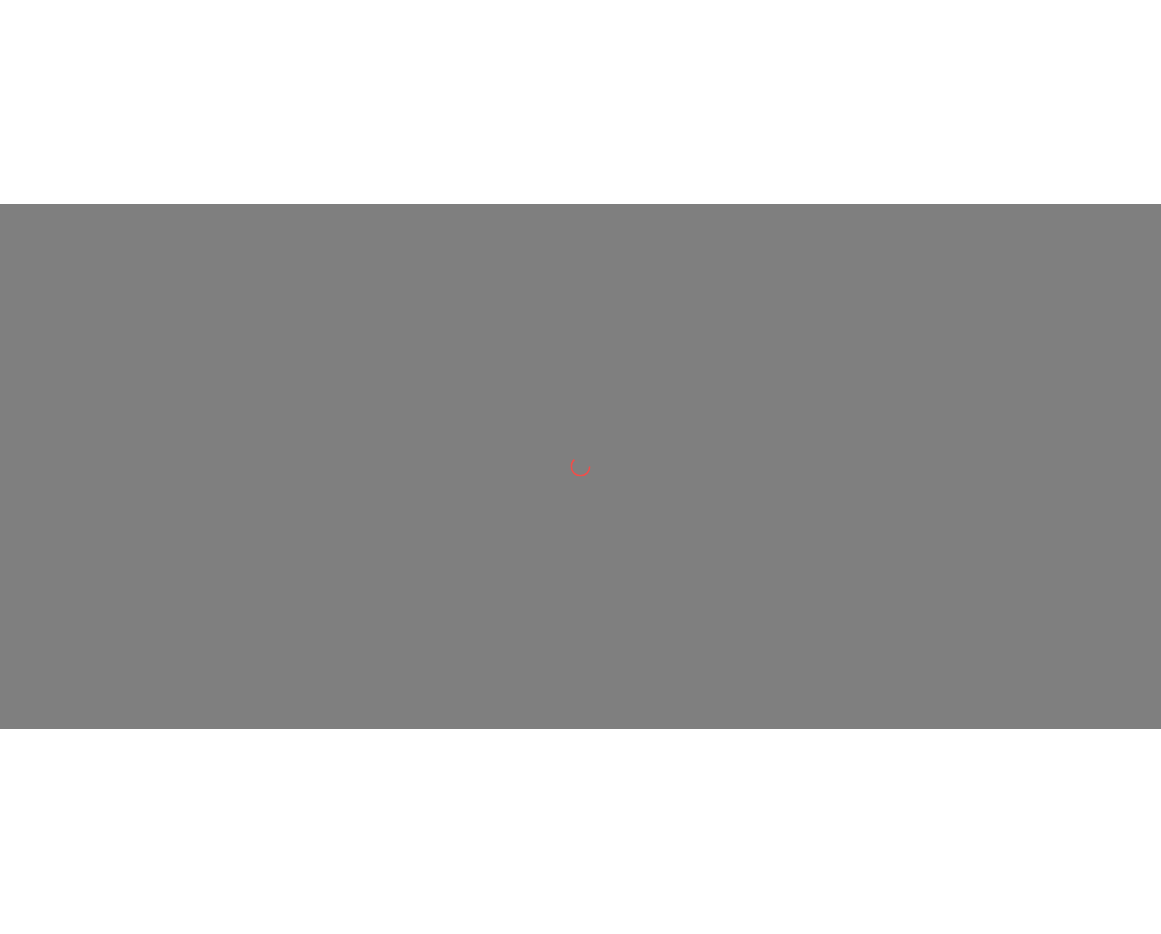 scroll, scrollTop: 0, scrollLeft: 0, axis: both 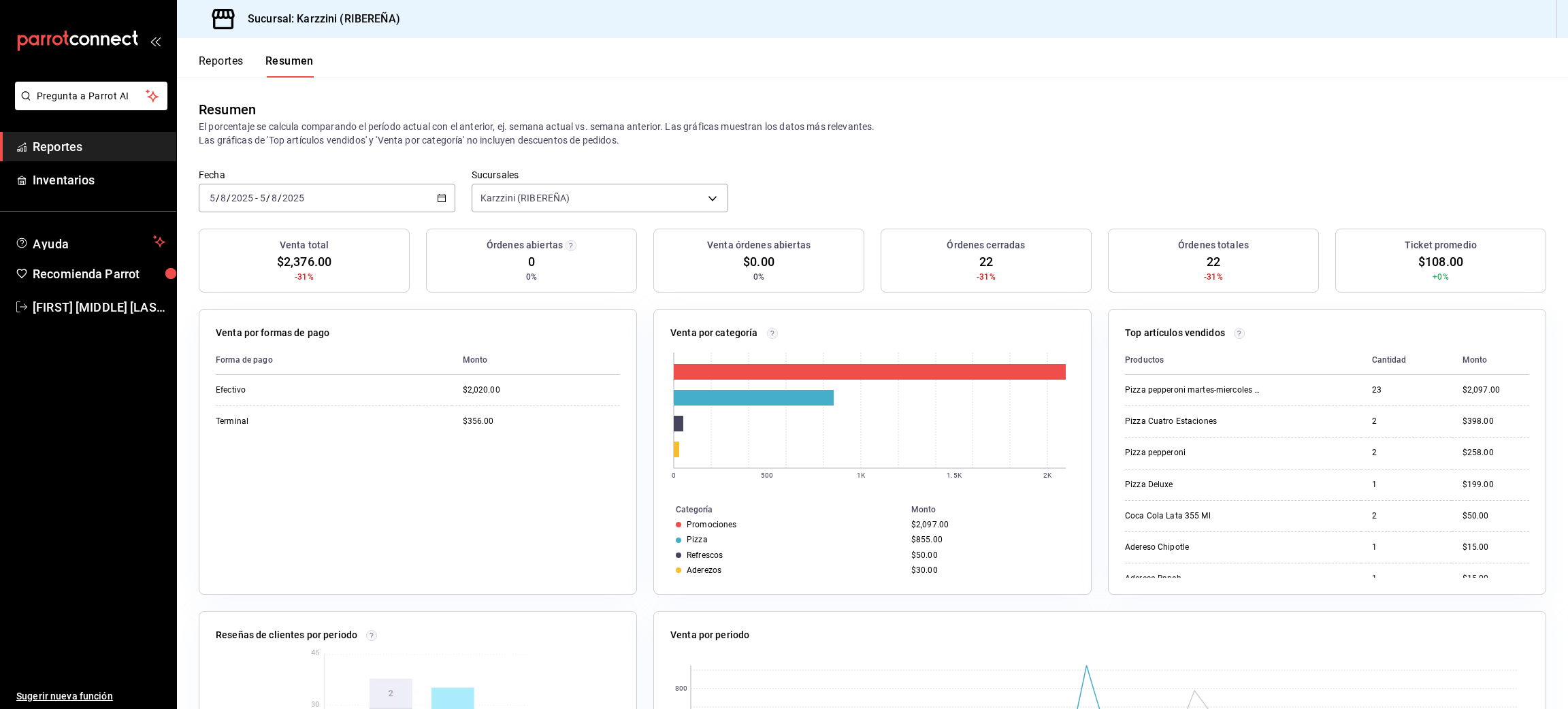 click on "Reportes" at bounding box center [221, 66] 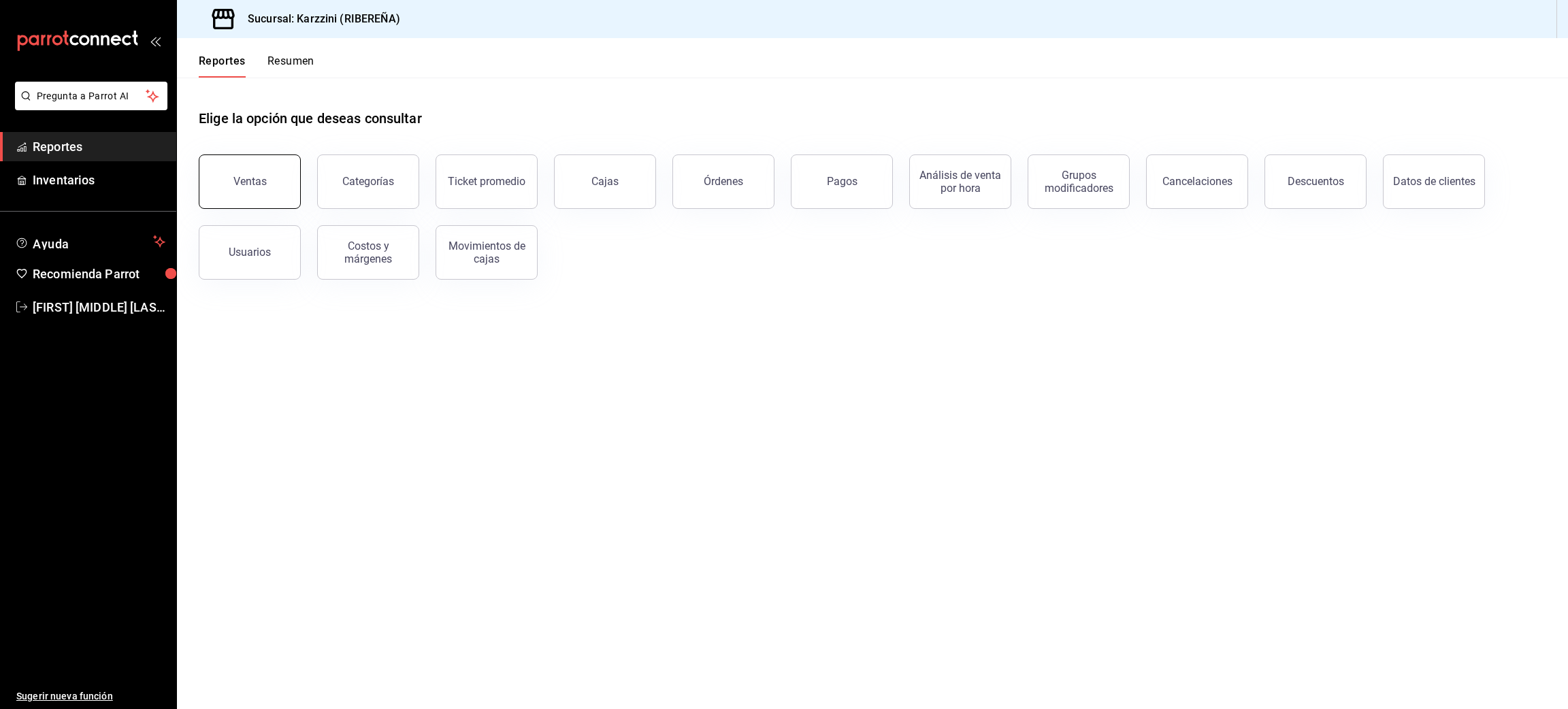 click on "Ventas" at bounding box center (250, 182) 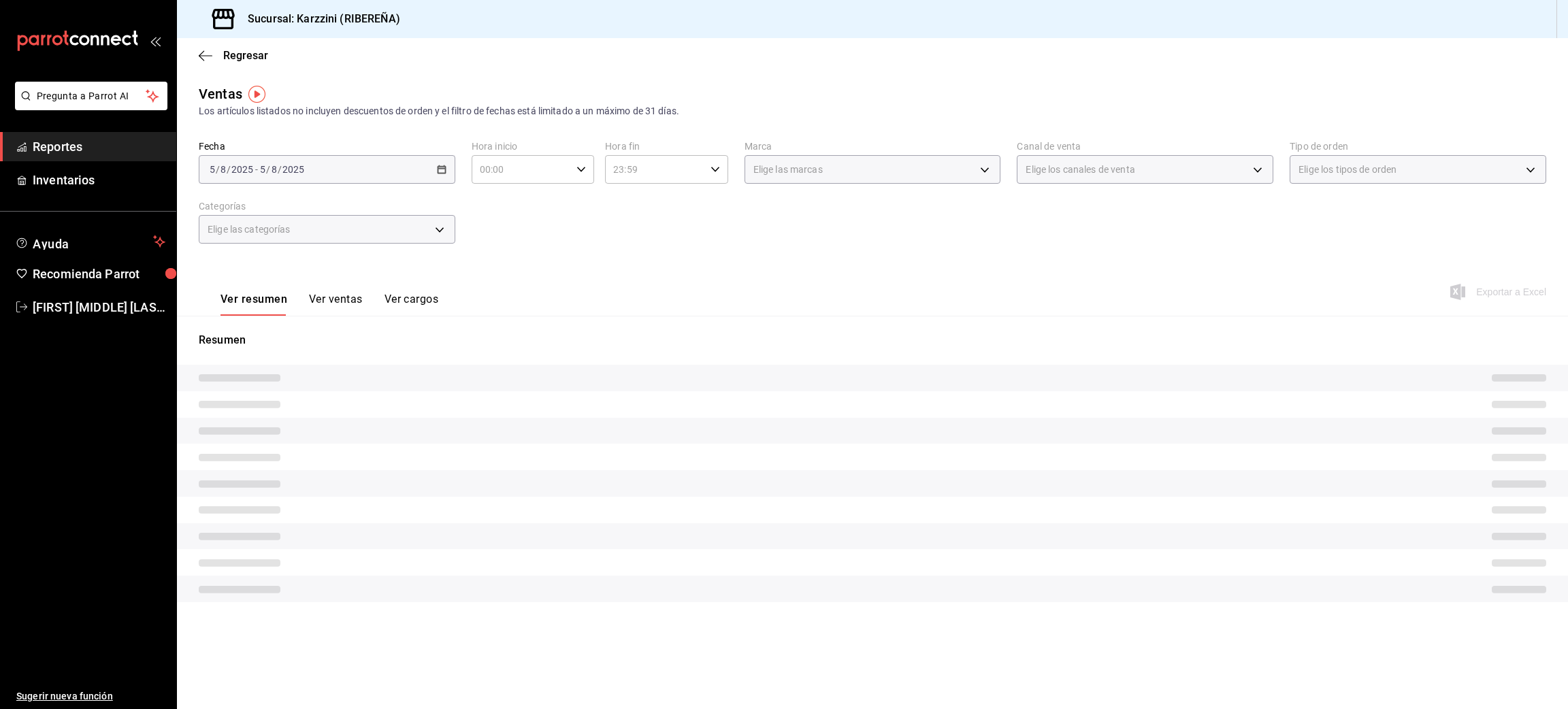click on "Ver ventas" at bounding box center (336, 304) 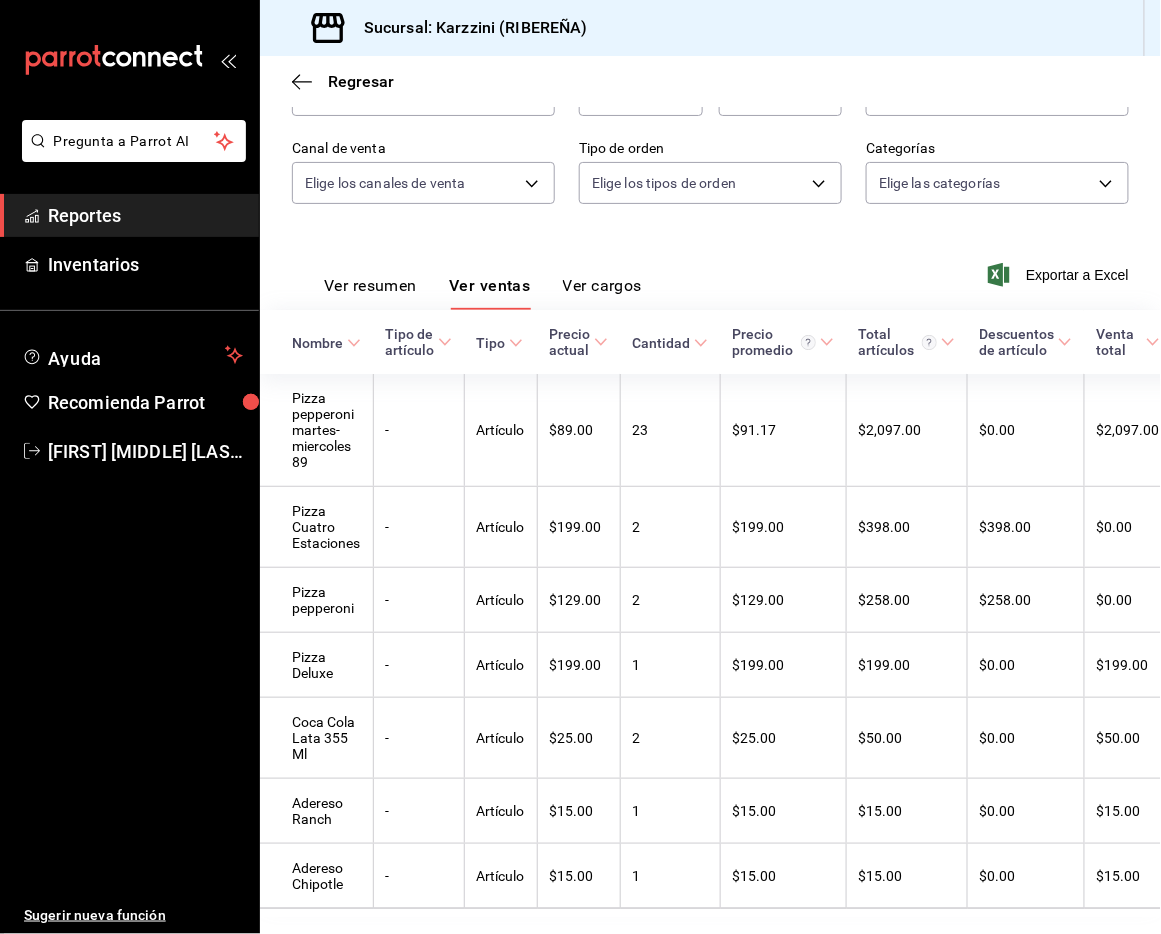 scroll, scrollTop: 241, scrollLeft: 0, axis: vertical 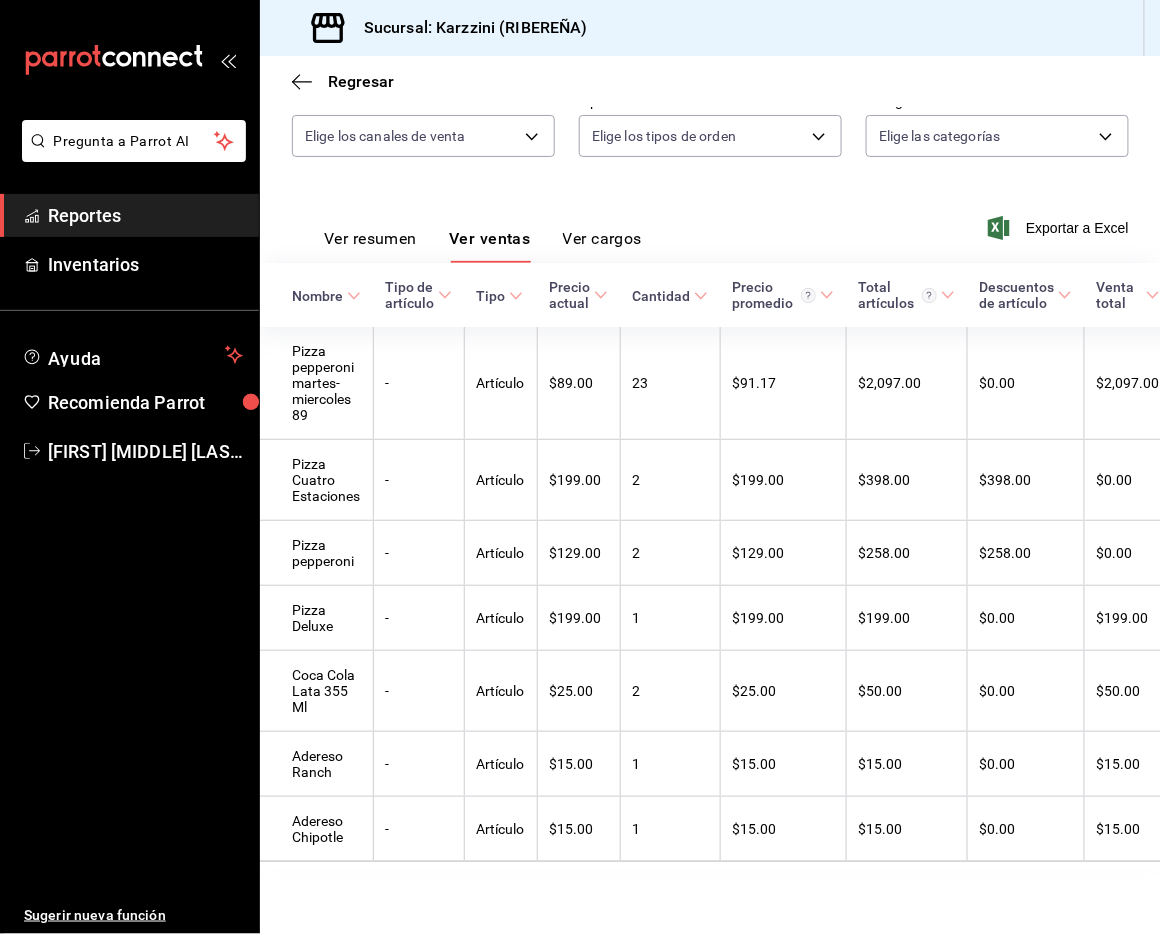 click on "Ver resumen" at bounding box center (370, 246) 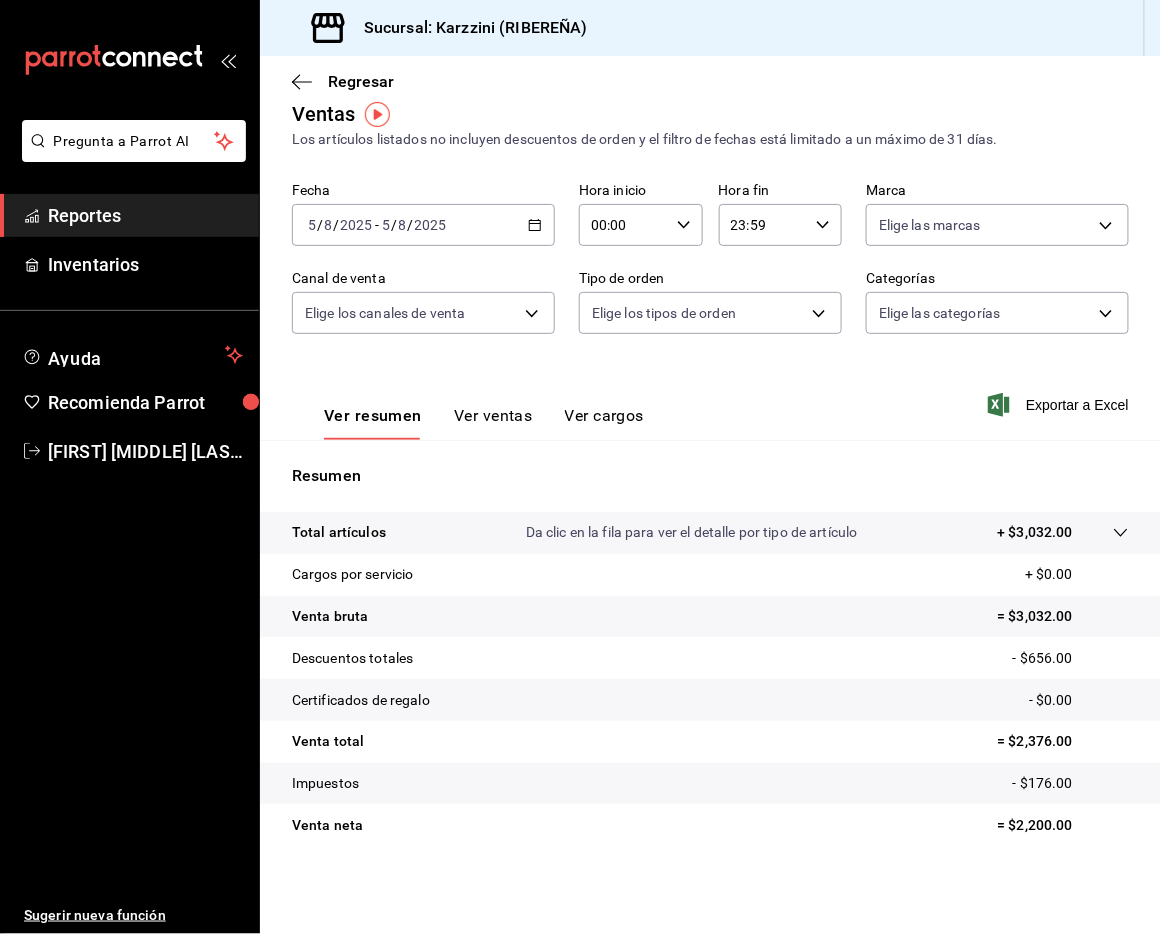 scroll, scrollTop: 23, scrollLeft: 0, axis: vertical 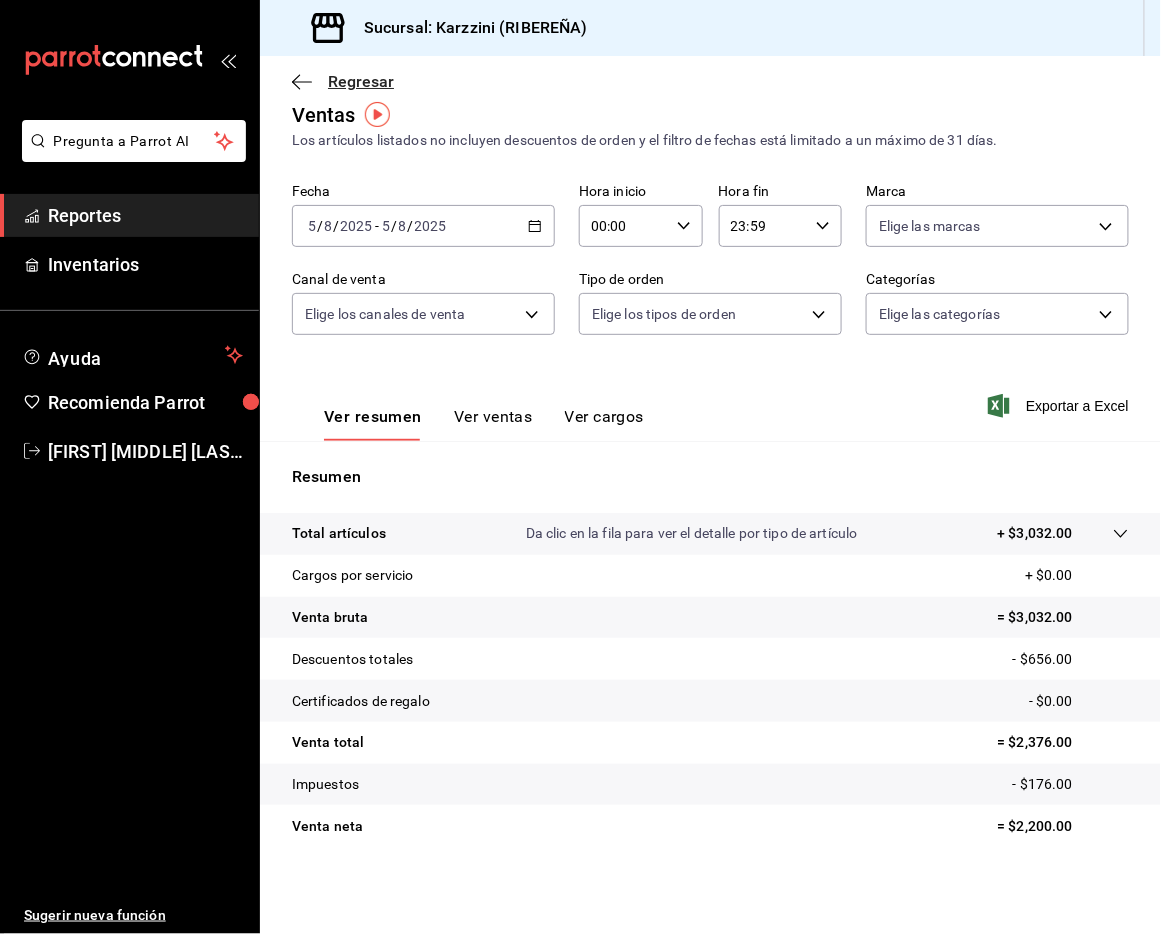 click 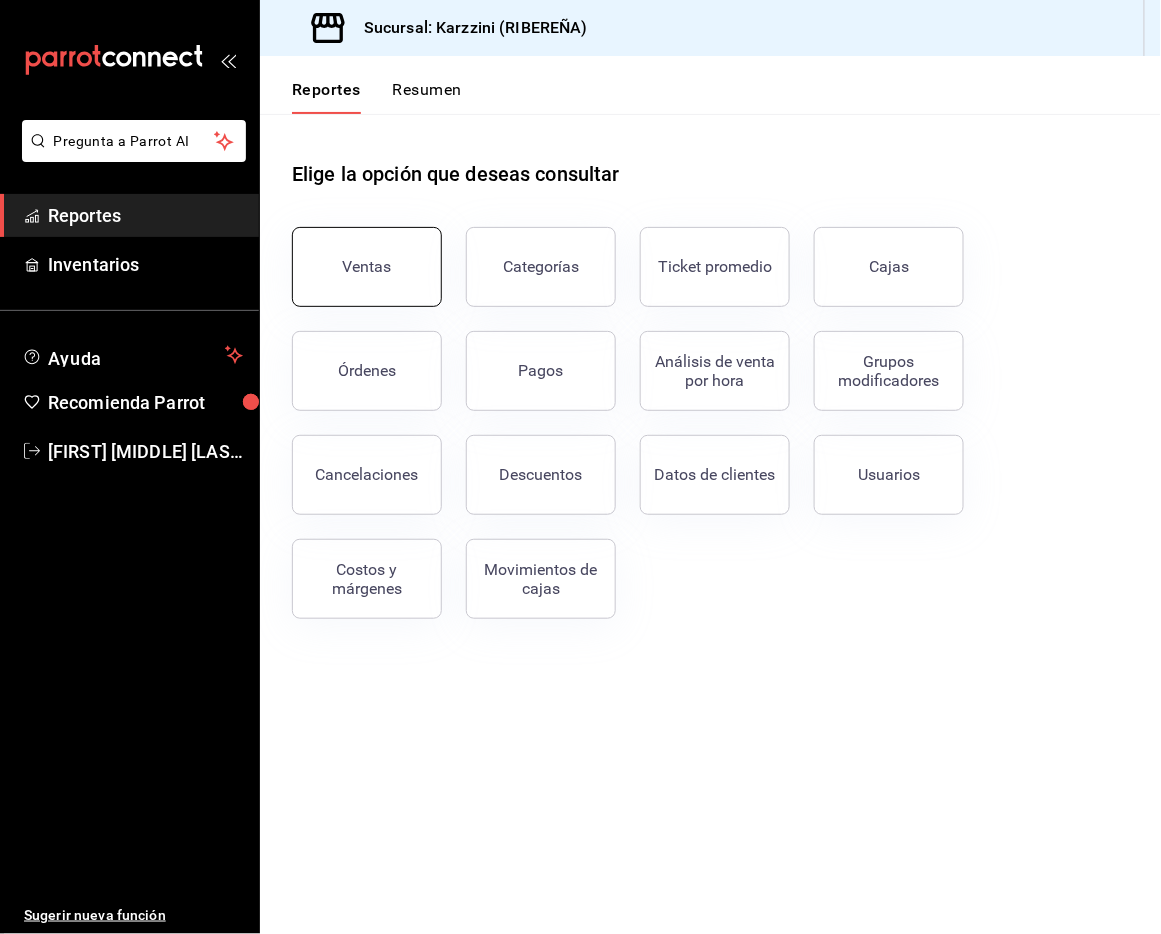 click on "Ventas" at bounding box center [367, 266] 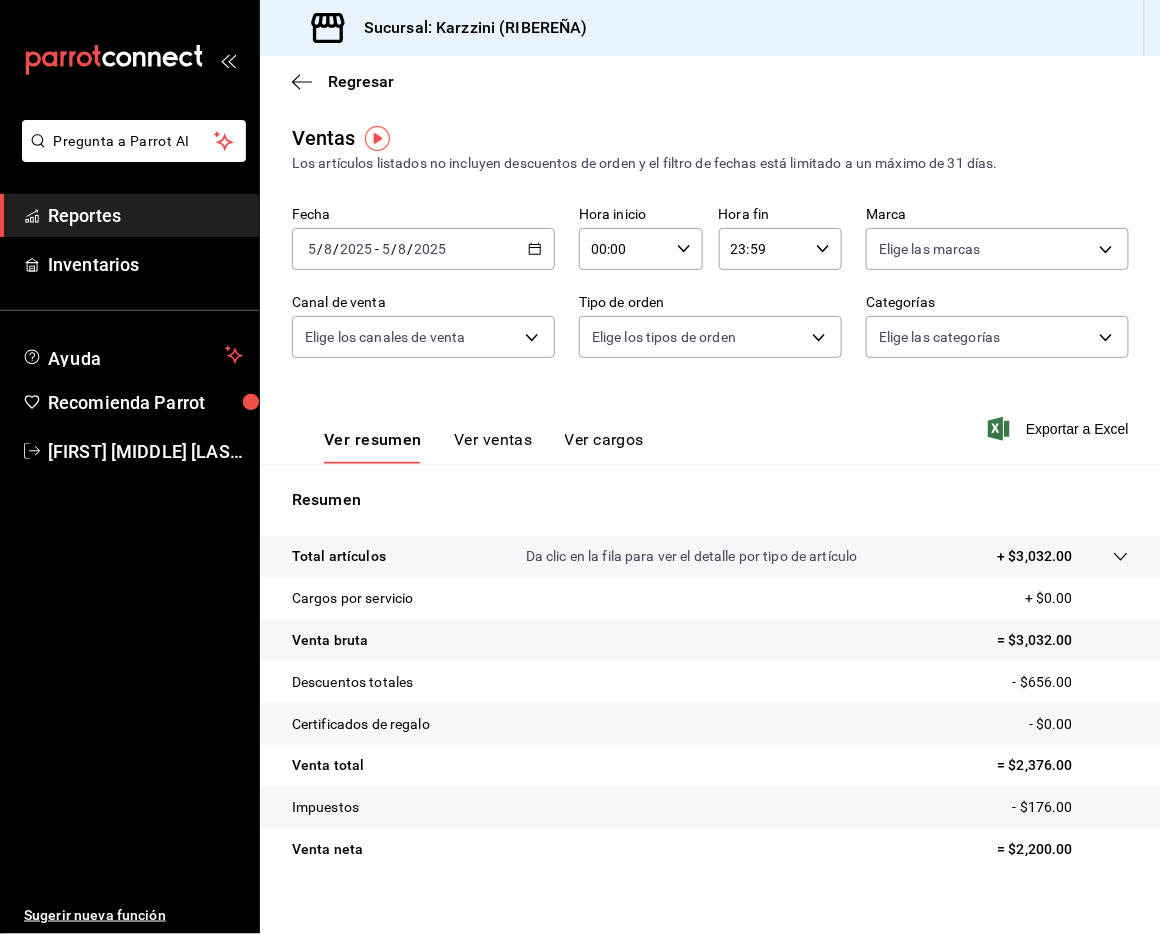 click on "Regresar Ventas Los artículos listados no incluyen descuentos de orden y el filtro de fechas está limitado a un máximo de 31 días. Fecha 2025-08-05 5 / 8 / 2025 - 2025-08-05 5 / 8 / 2025 Hora inicio 00:00 Hora inicio Hora fin 23:59 Hora fin Marca Elige las marcas Canal de venta Elige los canales de venta Tipo de orden Elige los tipos de orden Categorías Elige las categorías Ver resumen Ver ventas Ver cargos Exportar a Excel Resumen Total artículos Da clic en la fila para ver el detalle por tipo de artículo + $3,032.00 Cargos por servicio + $0.00 Venta bruta = $3,032.00 Descuentos totales - $656.00 Certificados de regalo - $0.00 Venta total = $2,376.00 Impuestos - $176.00 Venta neta = $2,200.00" at bounding box center (710, 507) 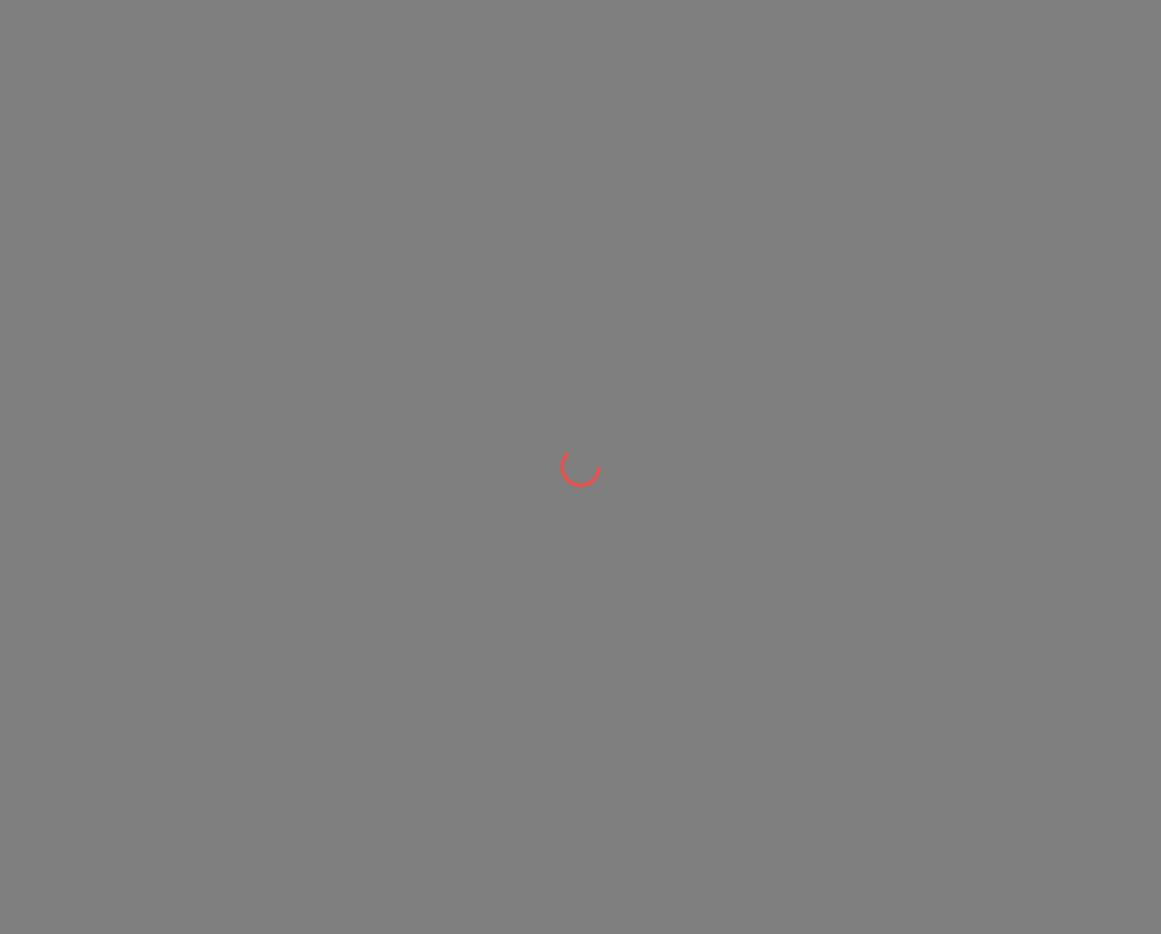 scroll, scrollTop: 0, scrollLeft: 0, axis: both 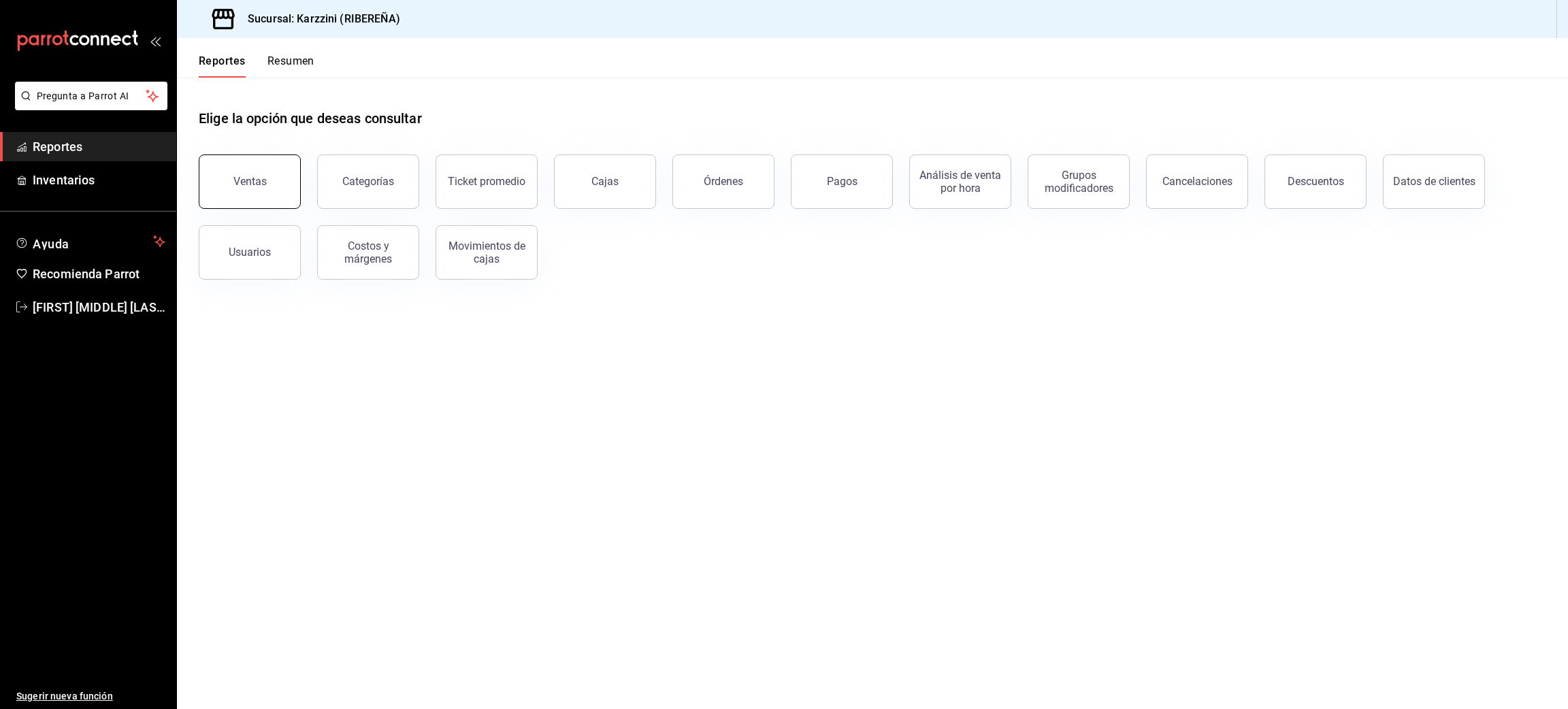 click on "Ventas" at bounding box center [250, 182] 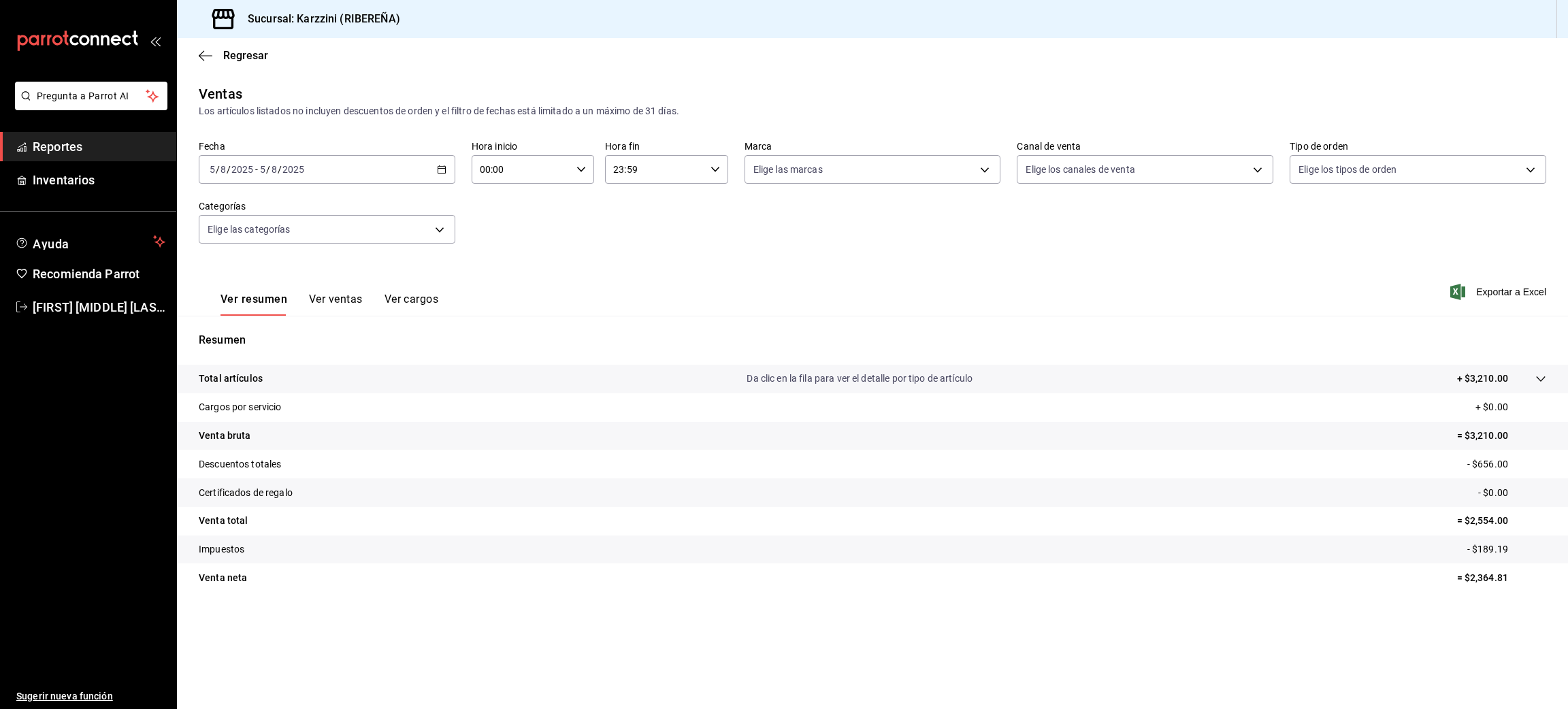 click on "Ver ventas" at bounding box center (336, 304) 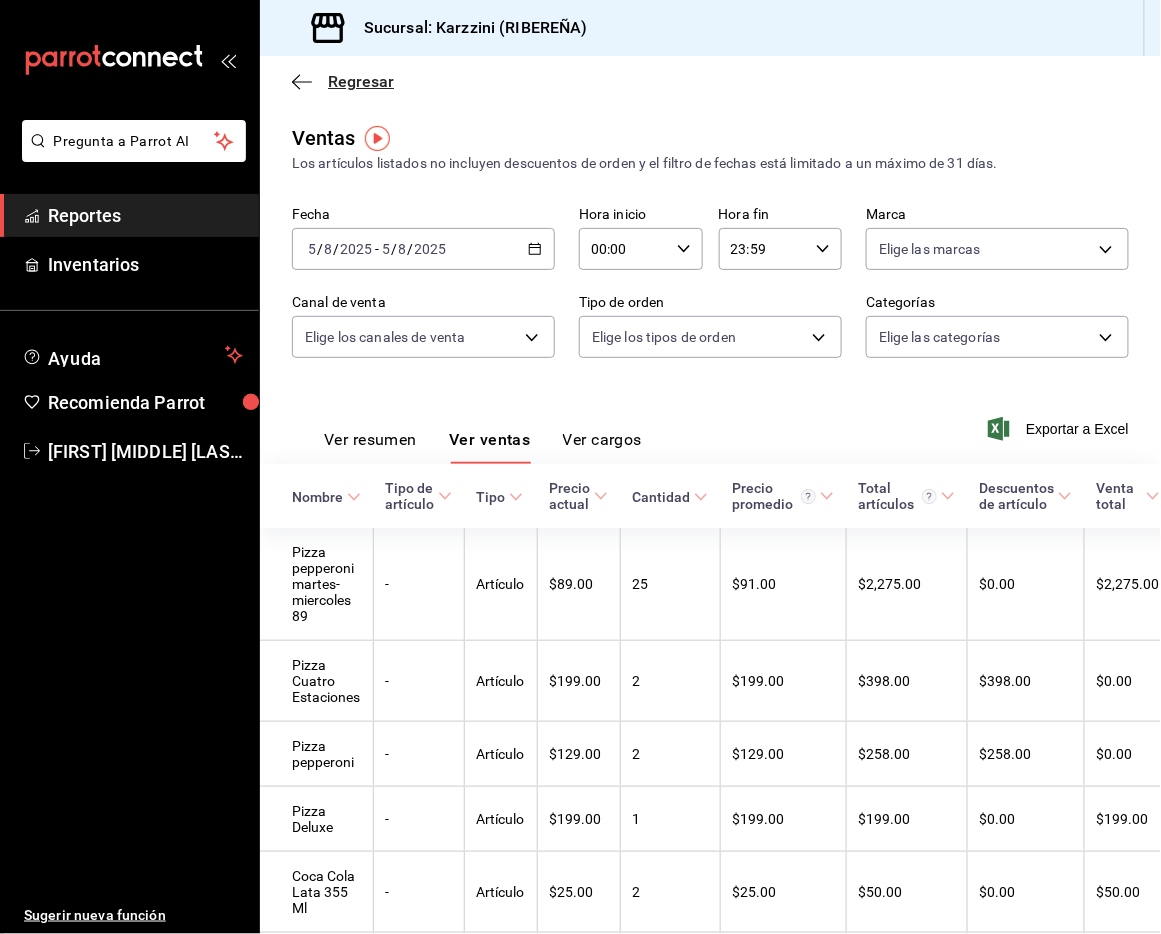 click 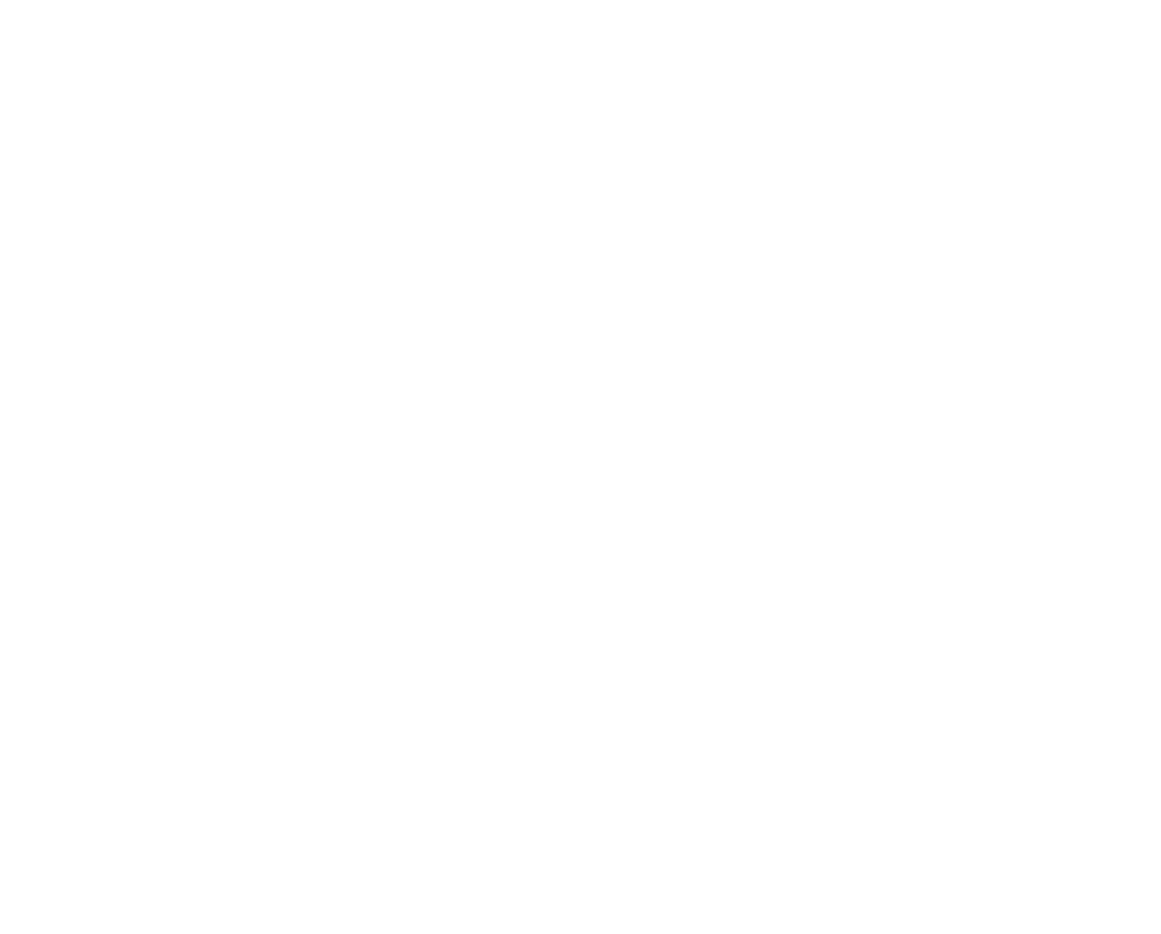 scroll, scrollTop: 0, scrollLeft: 0, axis: both 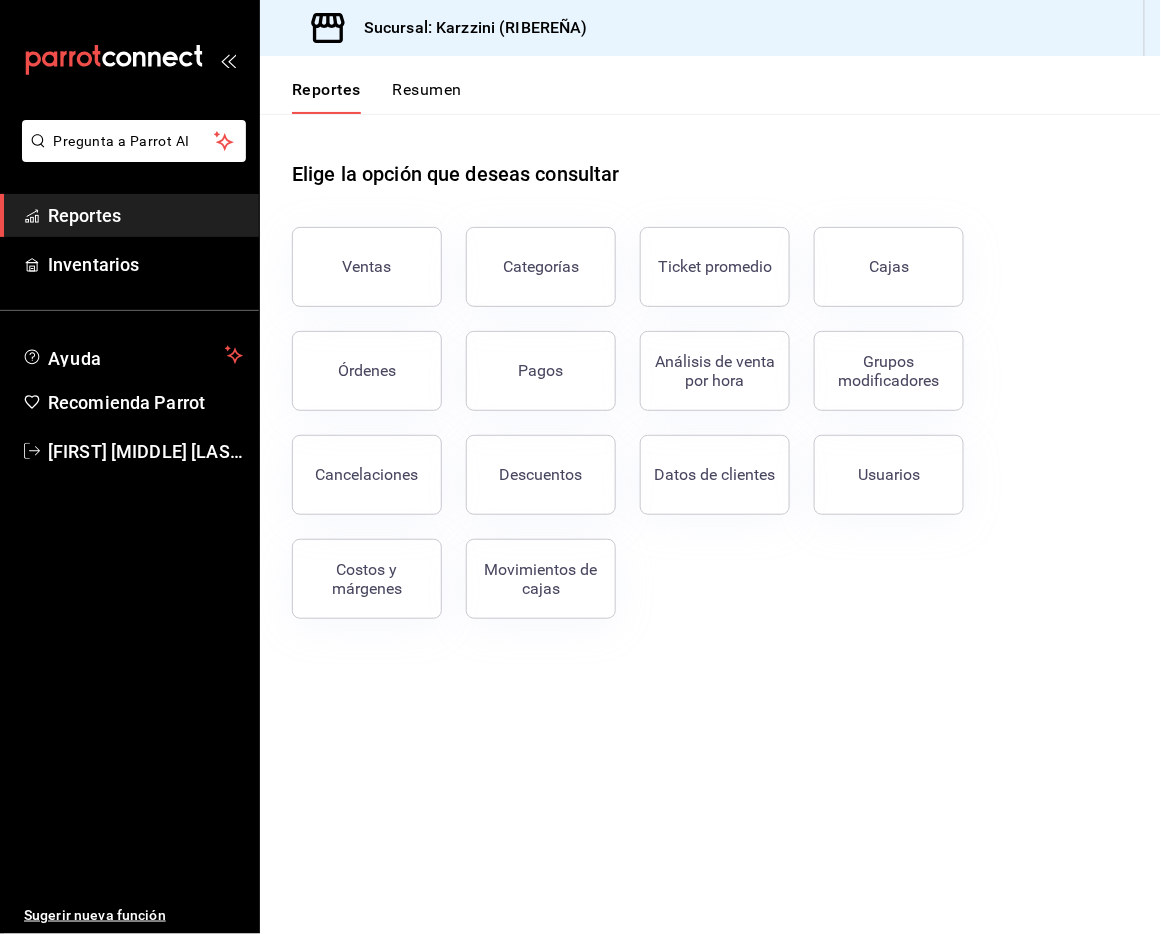 click on "Ventas" at bounding box center (367, 267) 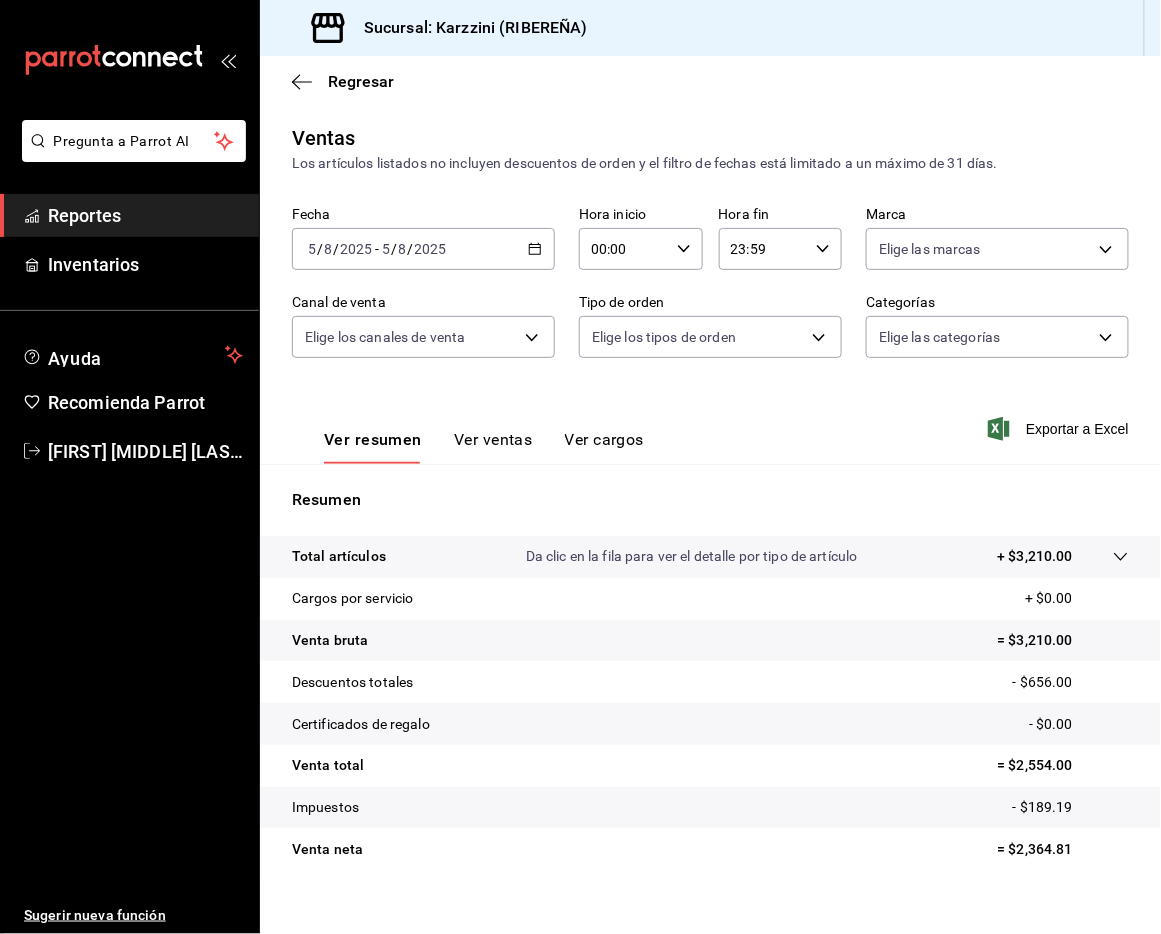 click on "Ver ventas" at bounding box center [493, 447] 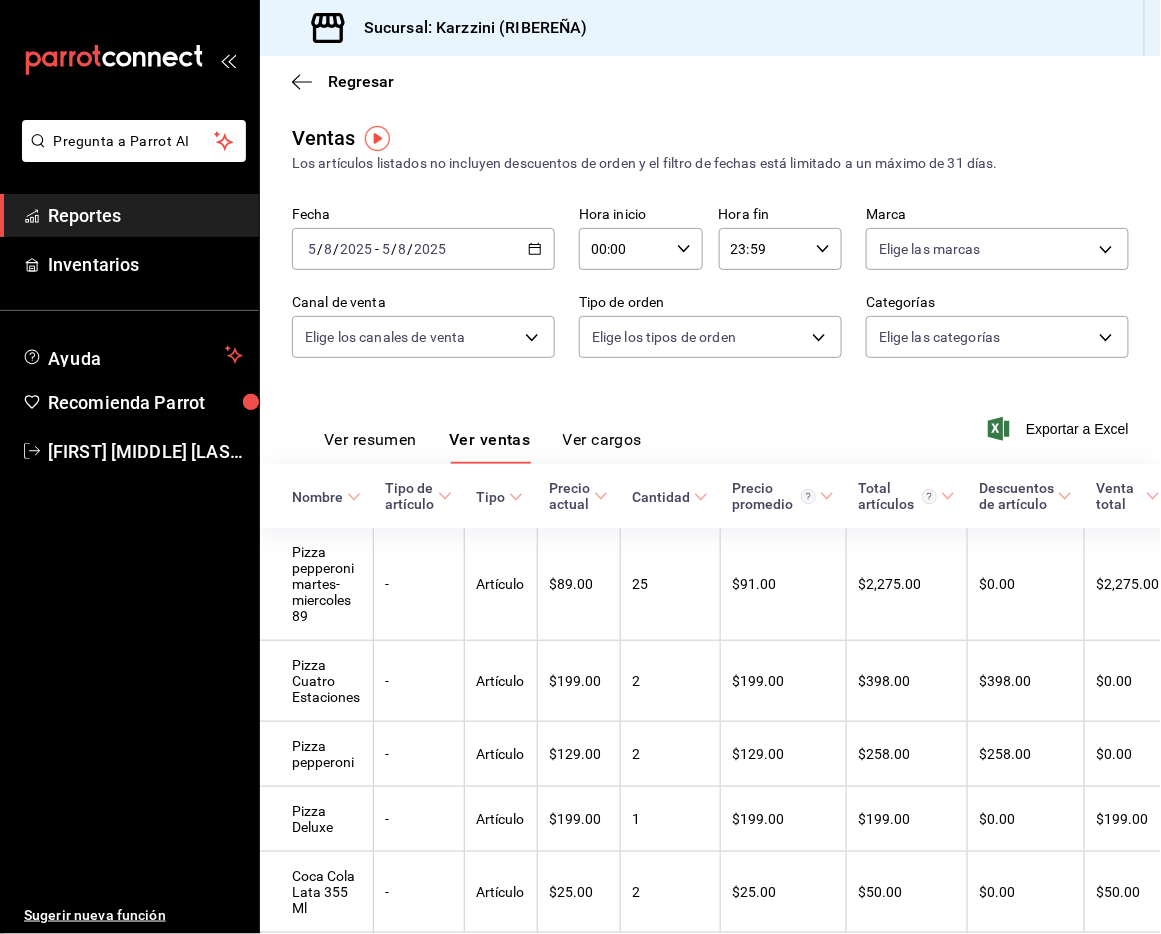 click on "Regresar" at bounding box center (710, 81) 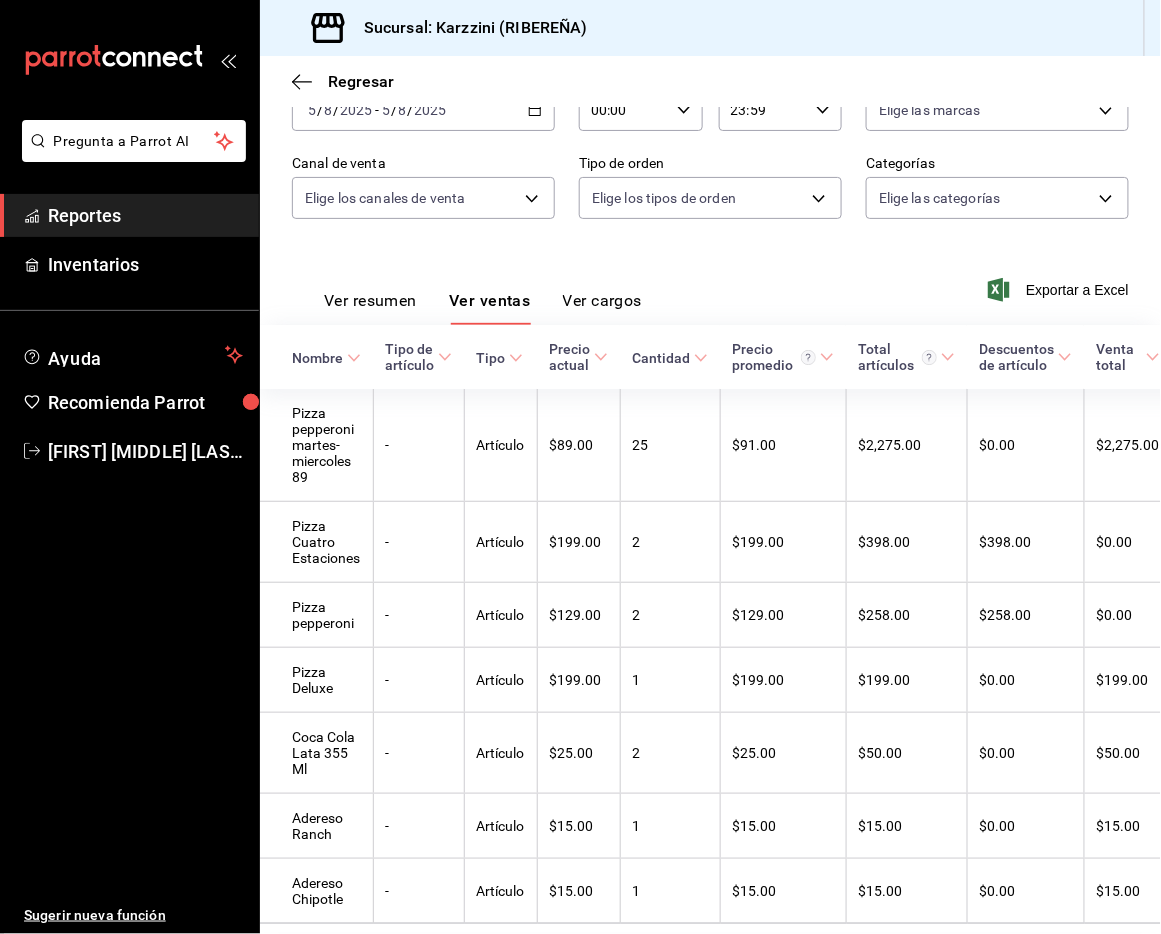 scroll, scrollTop: 241, scrollLeft: 0, axis: vertical 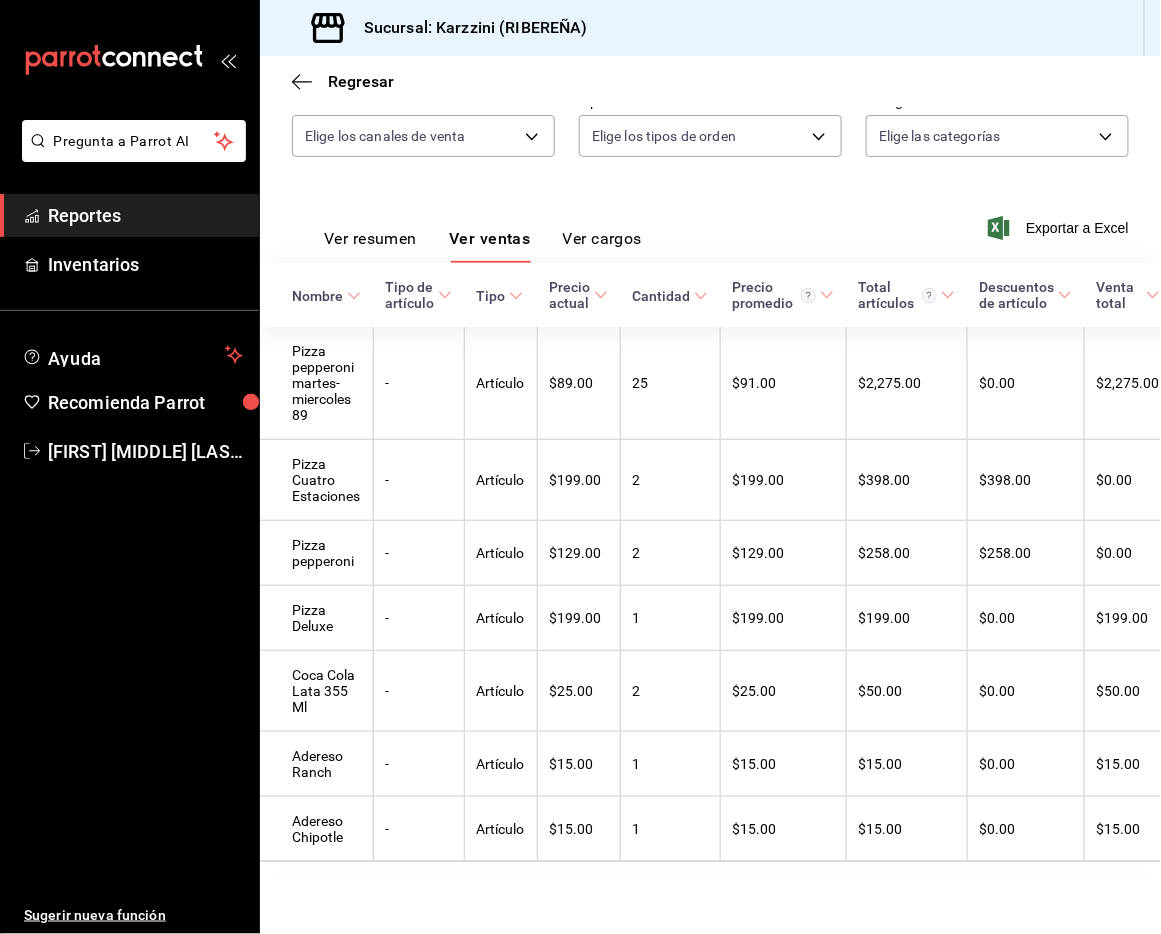 click on "Ver resumen" at bounding box center (370, 246) 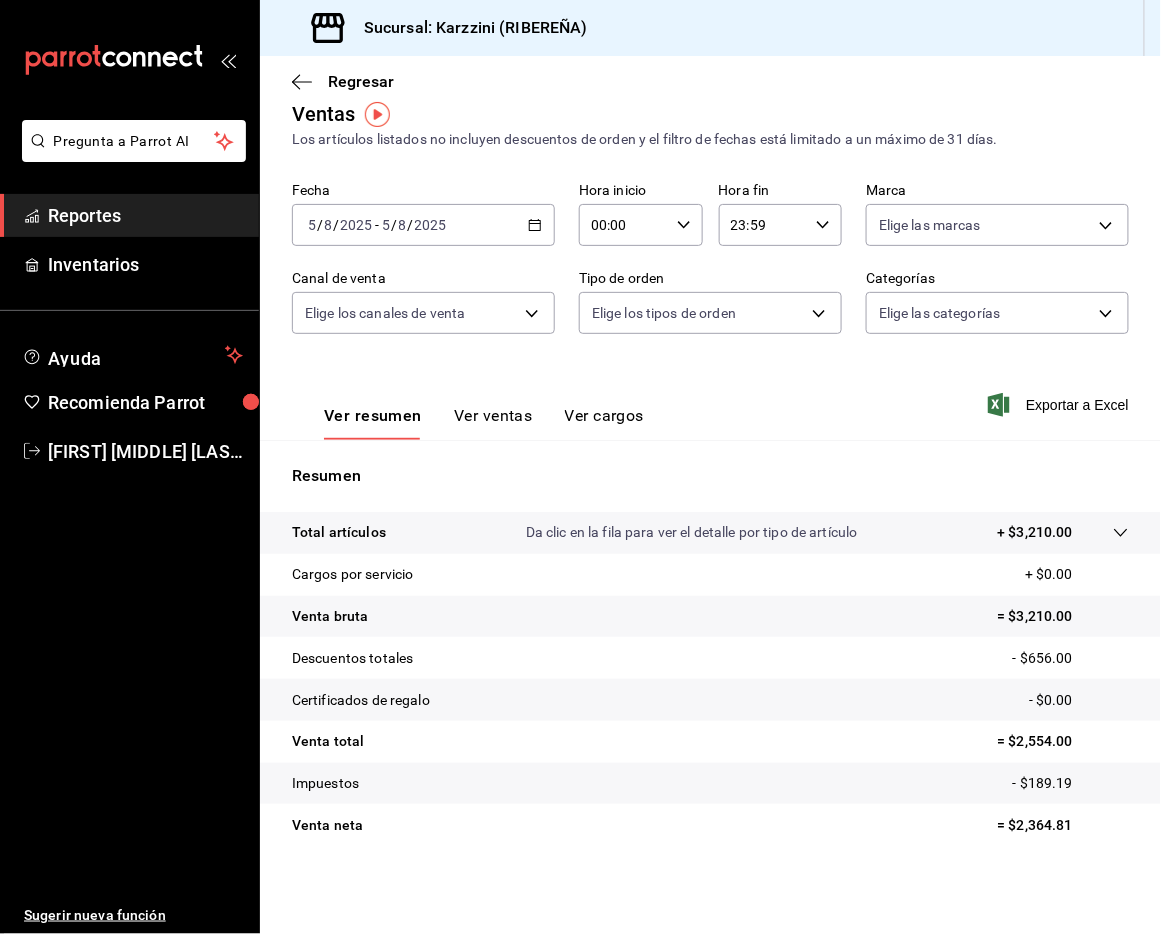 scroll, scrollTop: 23, scrollLeft: 0, axis: vertical 